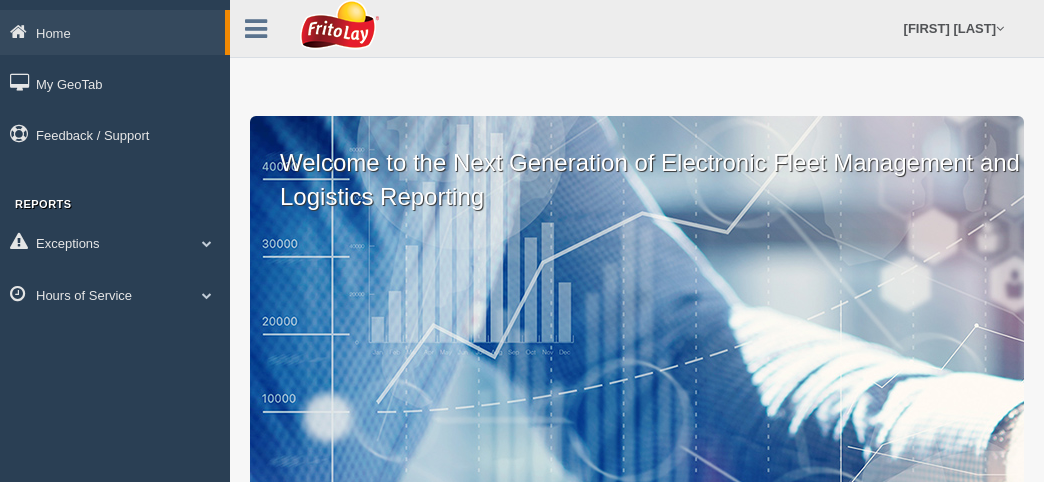scroll, scrollTop: 0, scrollLeft: 0, axis: both 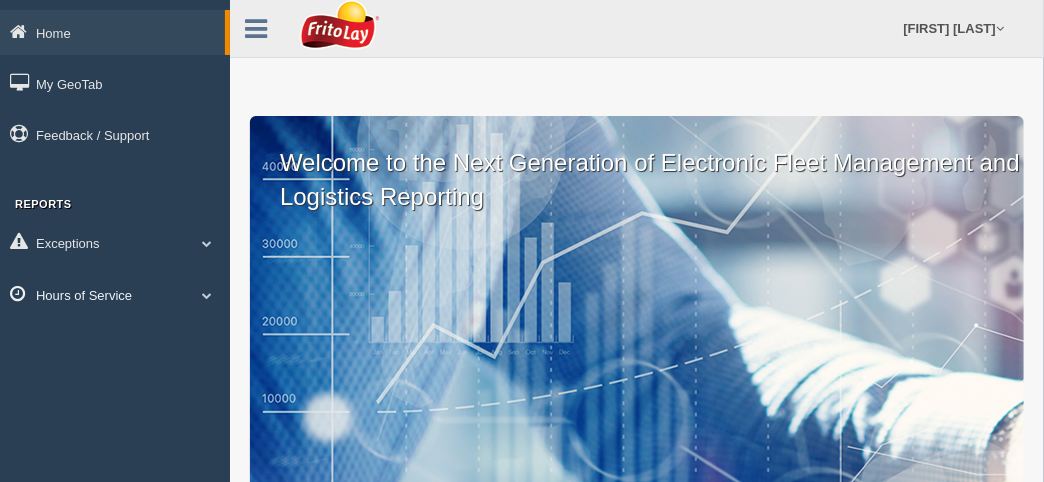 click at bounding box center [207, 295] 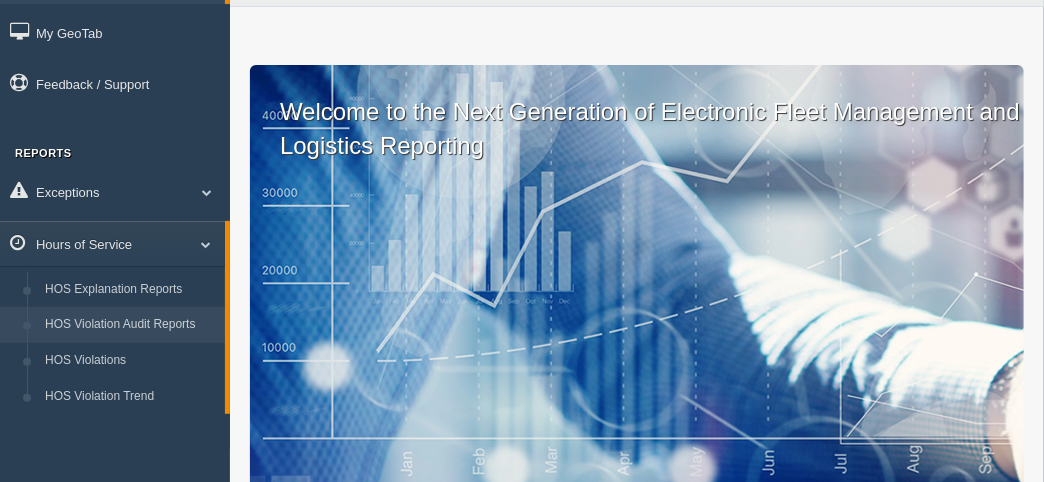 scroll, scrollTop: 66, scrollLeft: 0, axis: vertical 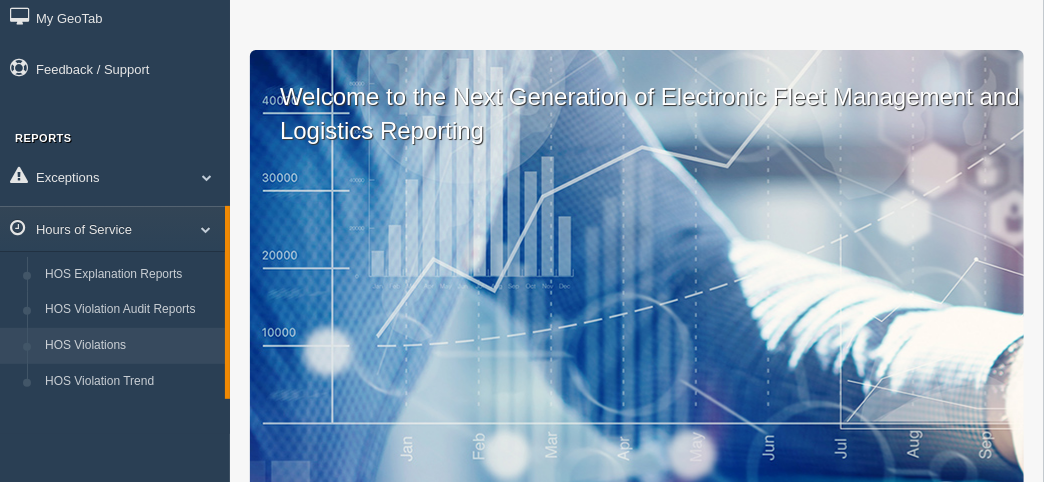 click on "HOS Violations" at bounding box center (130, 346) 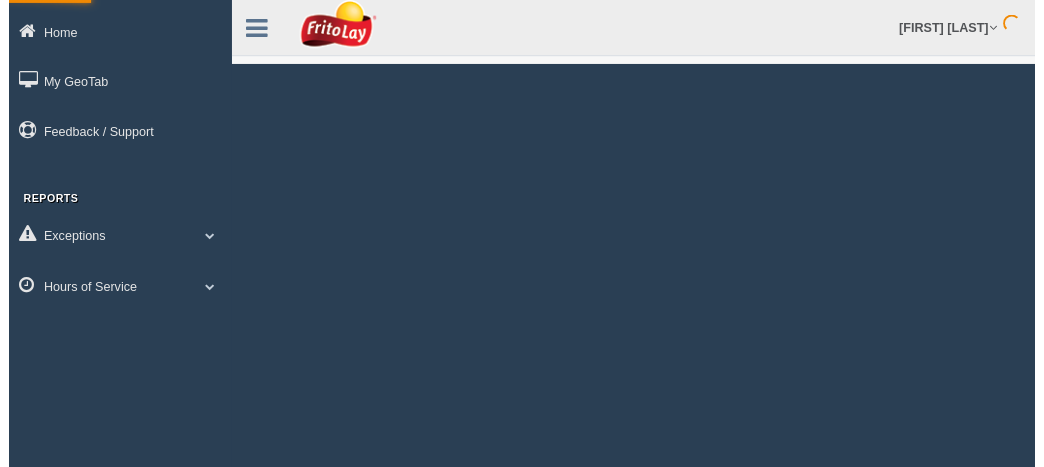 scroll, scrollTop: 0, scrollLeft: 0, axis: both 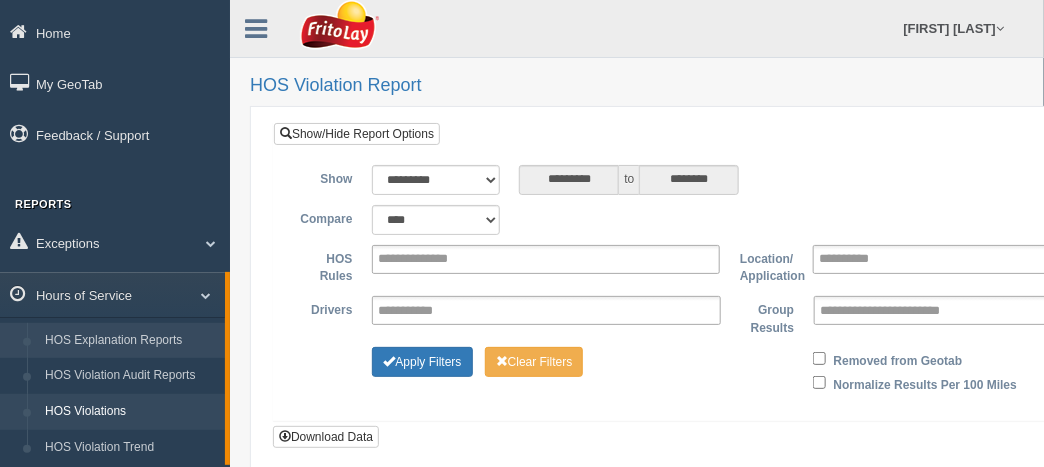 click on "HOS Explanation Reports" at bounding box center [130, 341] 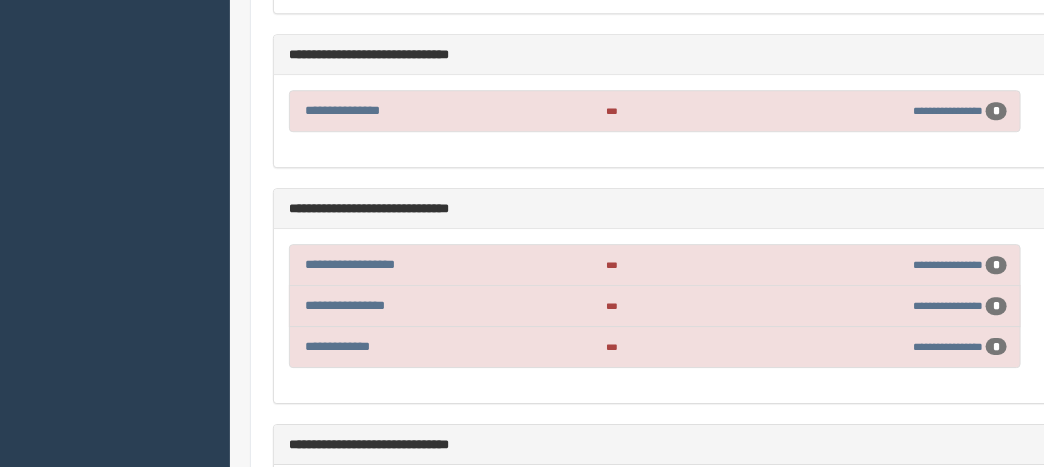 scroll, scrollTop: 1733, scrollLeft: 0, axis: vertical 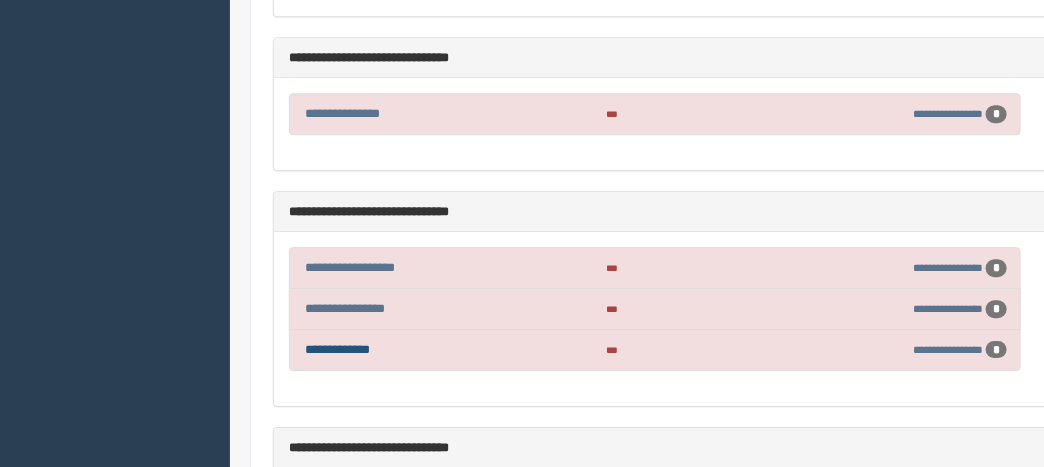 click on "**********" at bounding box center [337, 349] 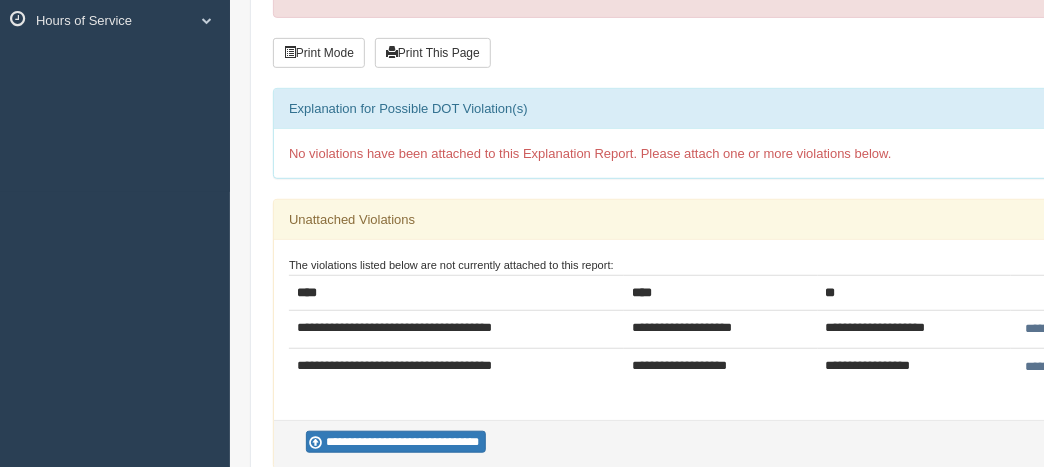 scroll, scrollTop: 300, scrollLeft: 0, axis: vertical 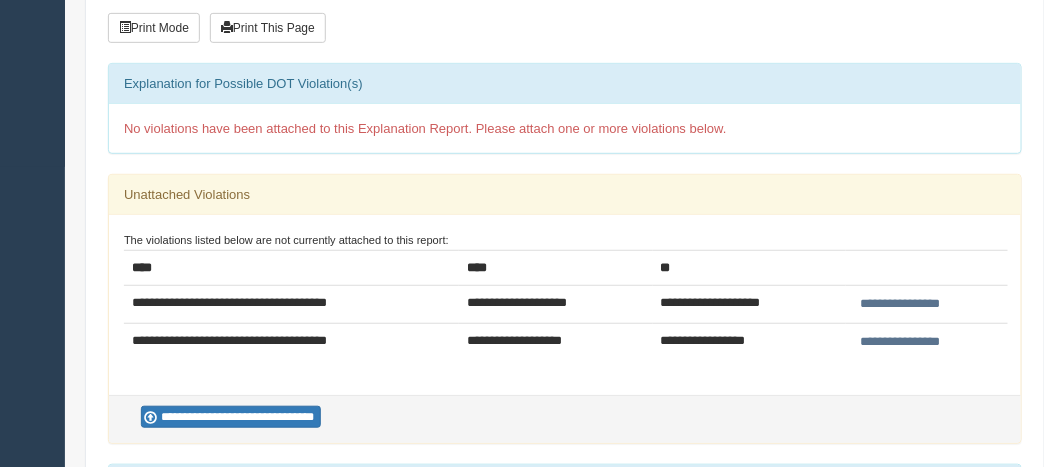 click on "**********" at bounding box center [900, 304] 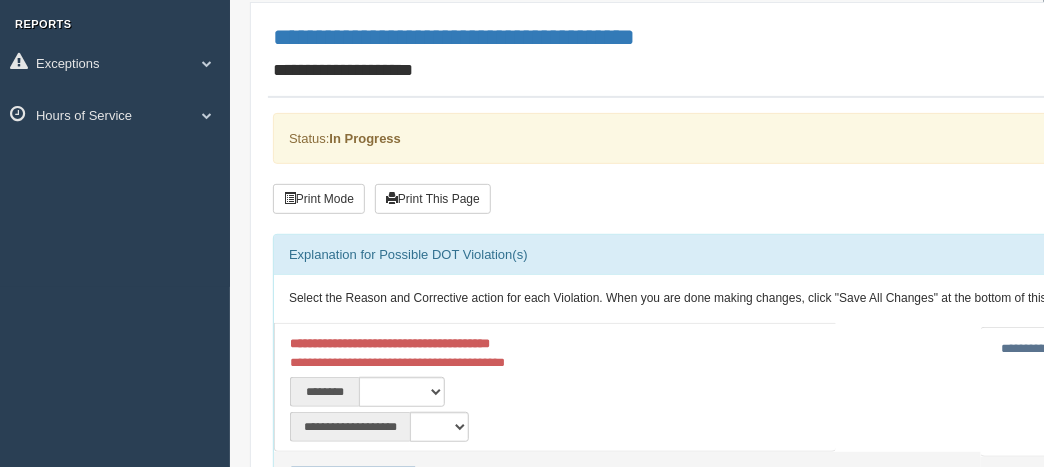 scroll, scrollTop: 266, scrollLeft: 0, axis: vertical 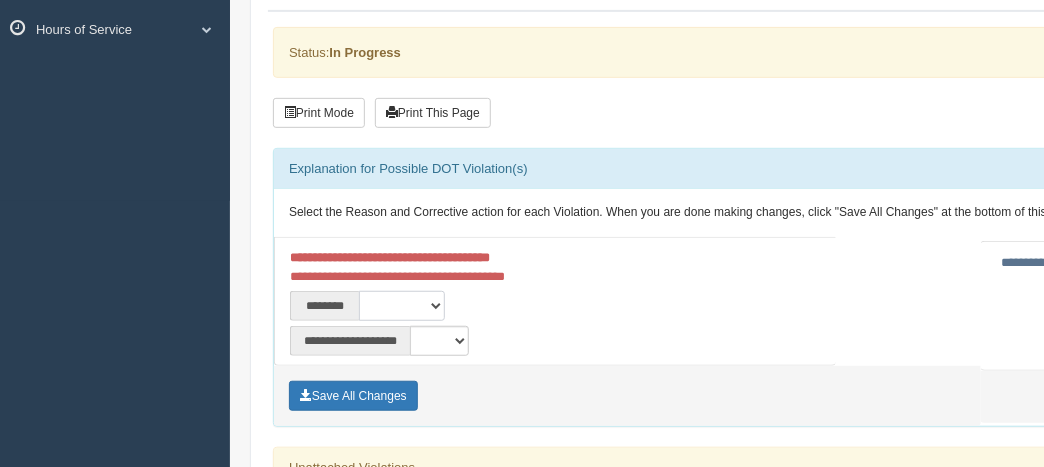 click on "**********" at bounding box center (402, 306) 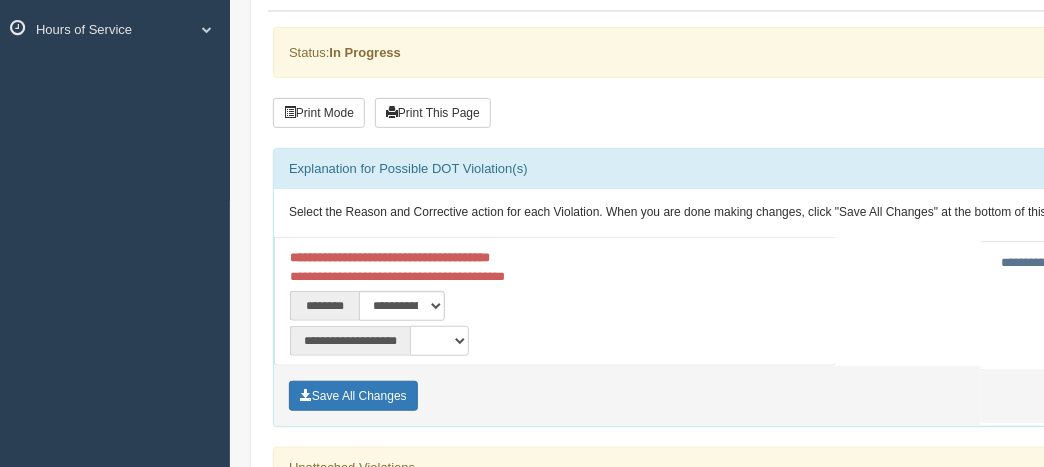 click on "**********" at bounding box center (439, 341) 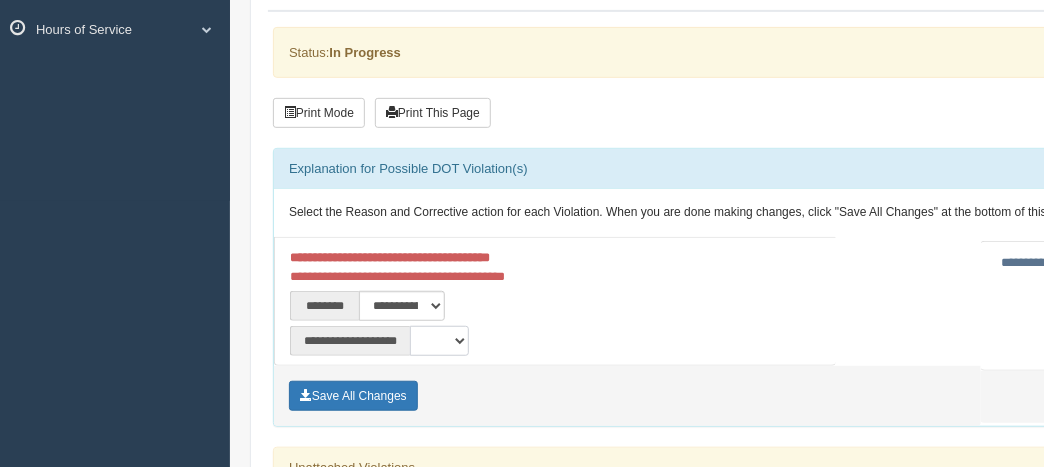select on "**" 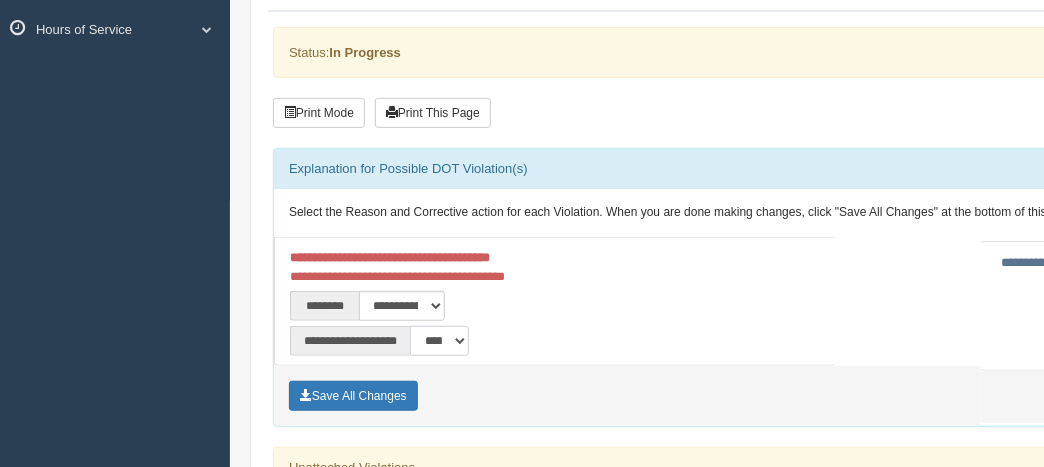 click on "**********" at bounding box center (439, 341) 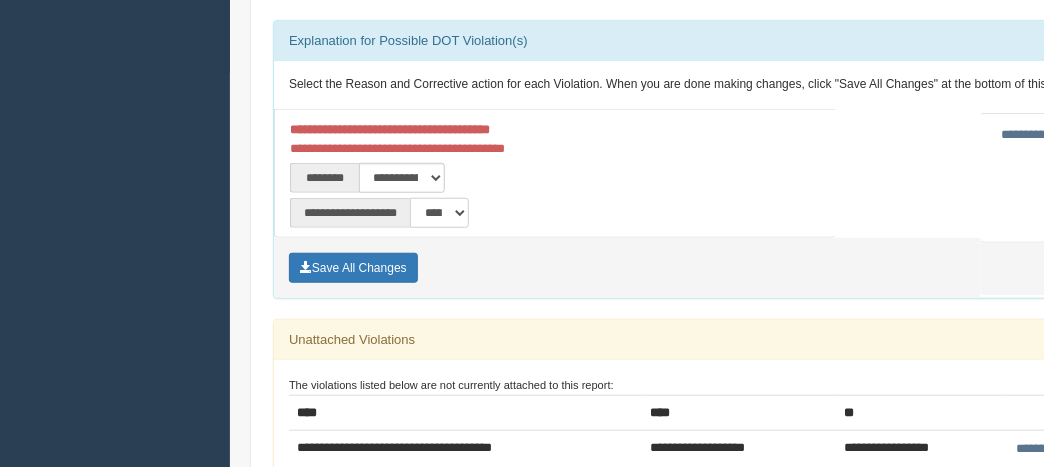 scroll, scrollTop: 399, scrollLeft: 0, axis: vertical 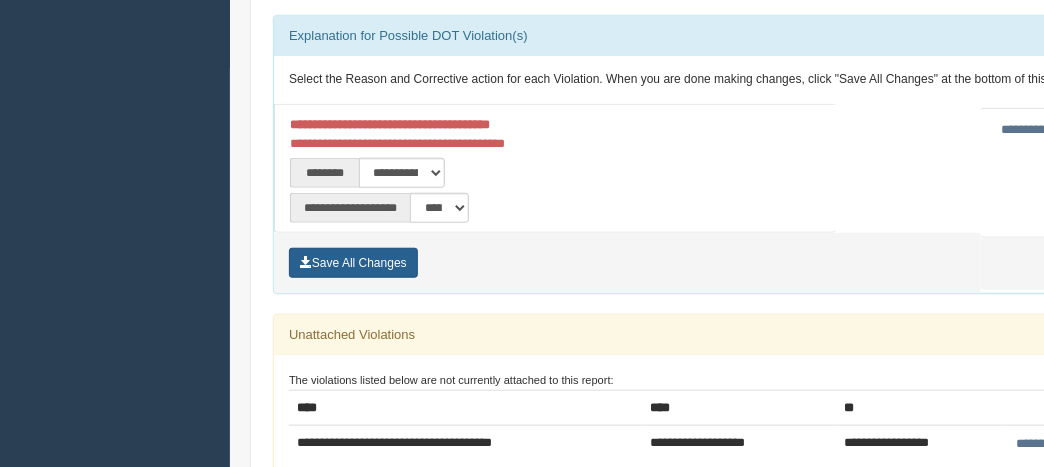 click on "Save All Changes" at bounding box center (353, 263) 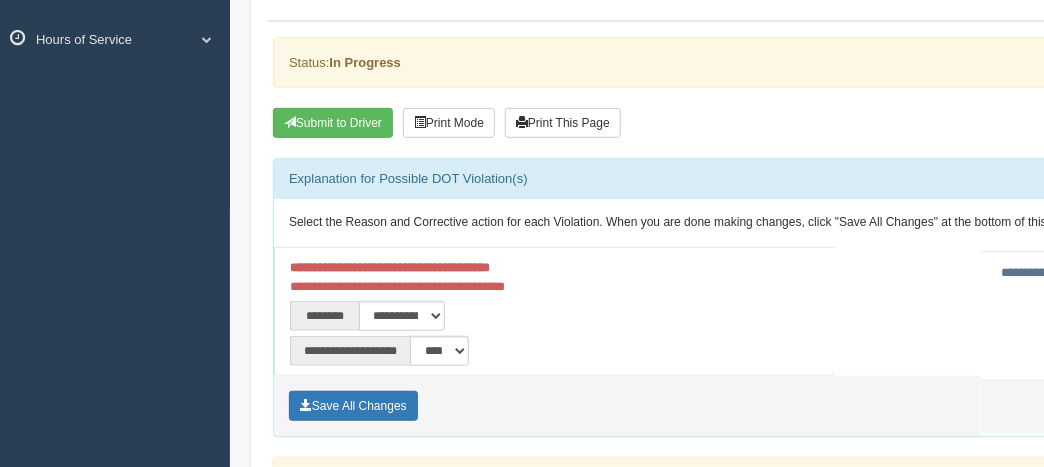 scroll, scrollTop: 266, scrollLeft: 0, axis: vertical 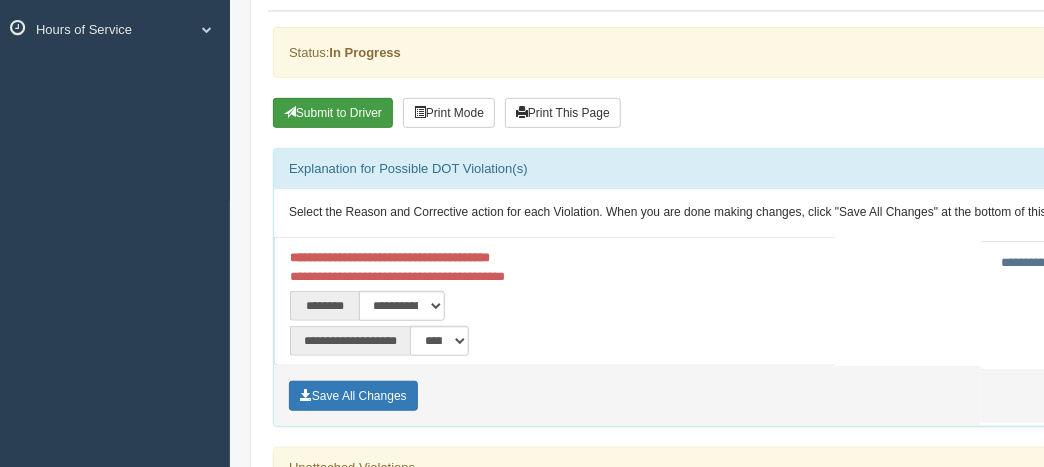 click on "Submit to Driver" at bounding box center (333, 113) 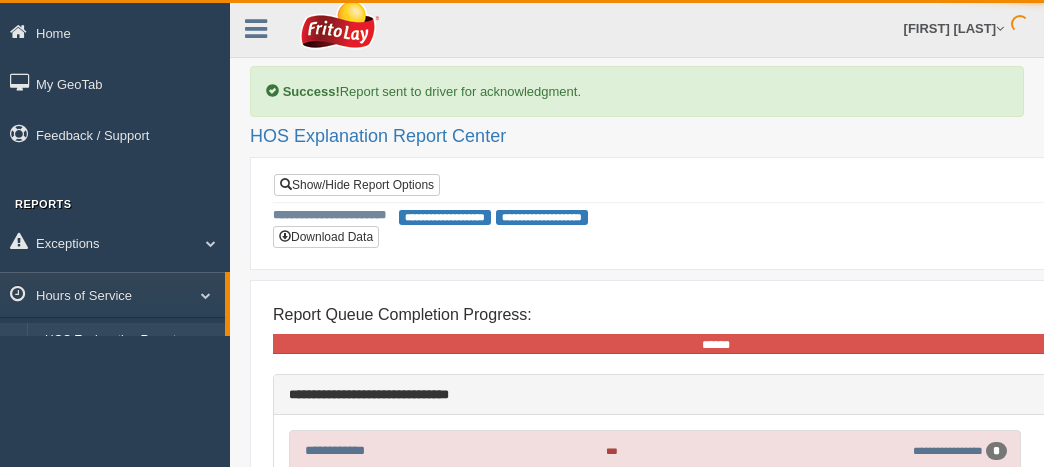 scroll, scrollTop: 0, scrollLeft: 0, axis: both 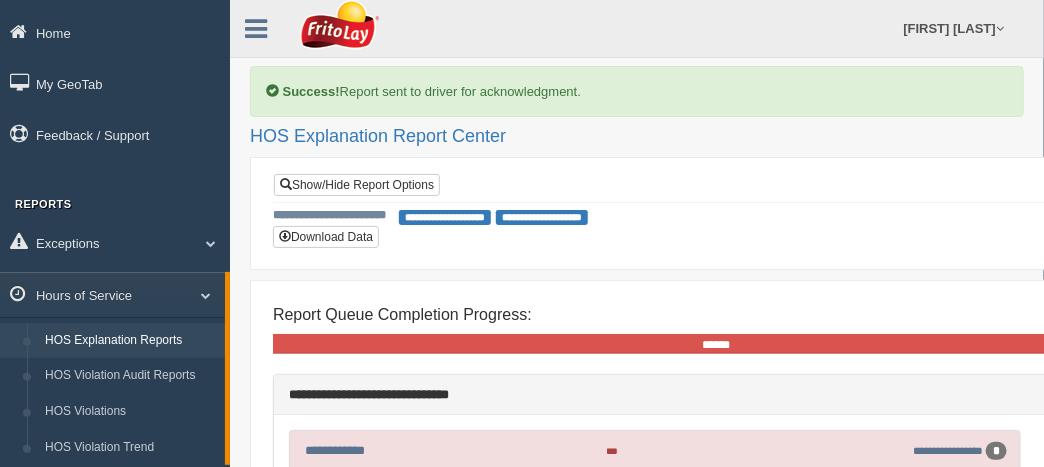 click on "**********" at bounding box center [445, 217] 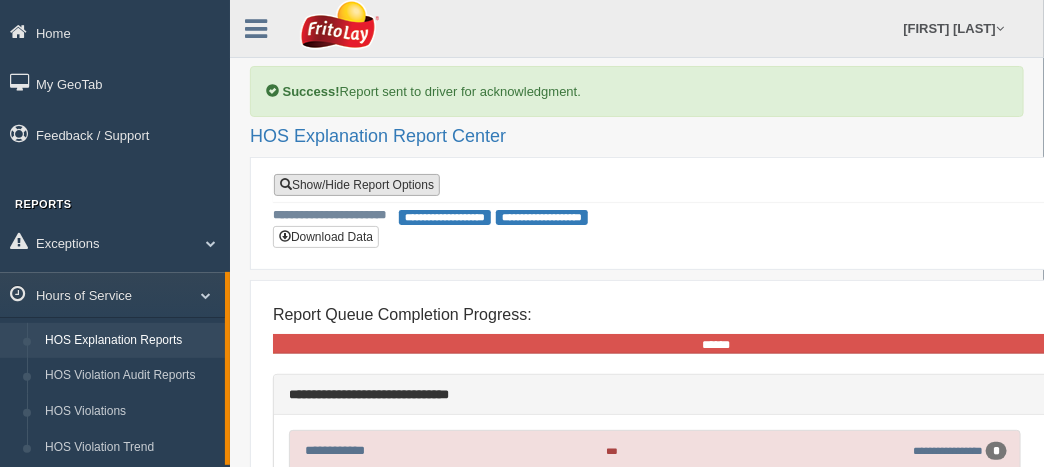 click on "Show/Hide Report Options" at bounding box center (357, 185) 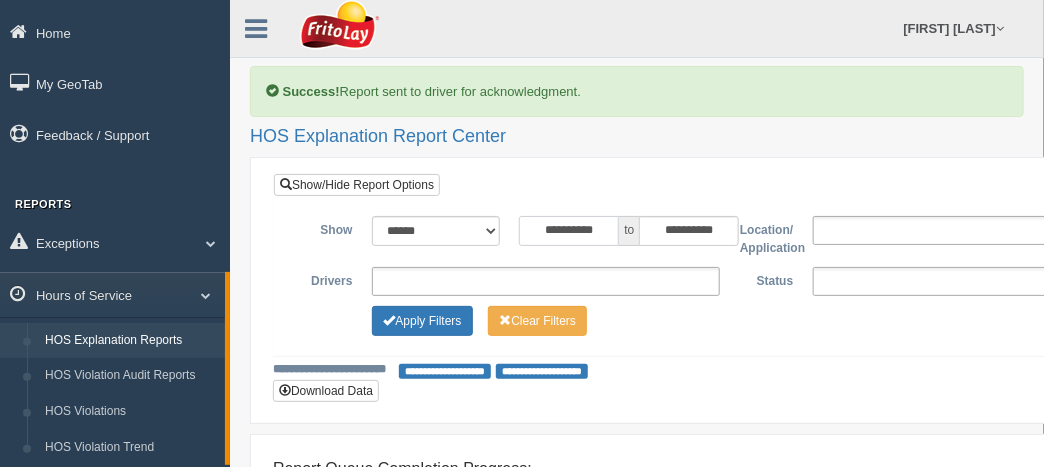 click on "**********" at bounding box center [569, 231] 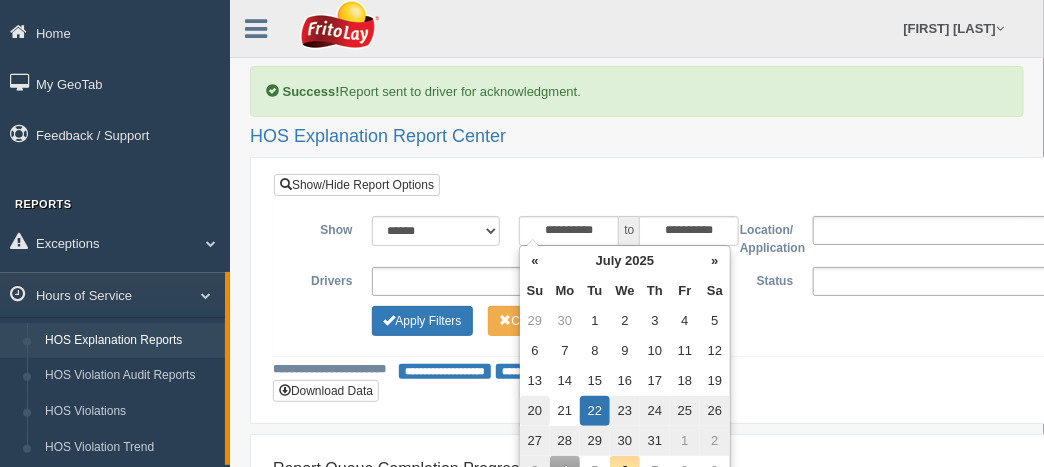 click on "20" at bounding box center (535, 411) 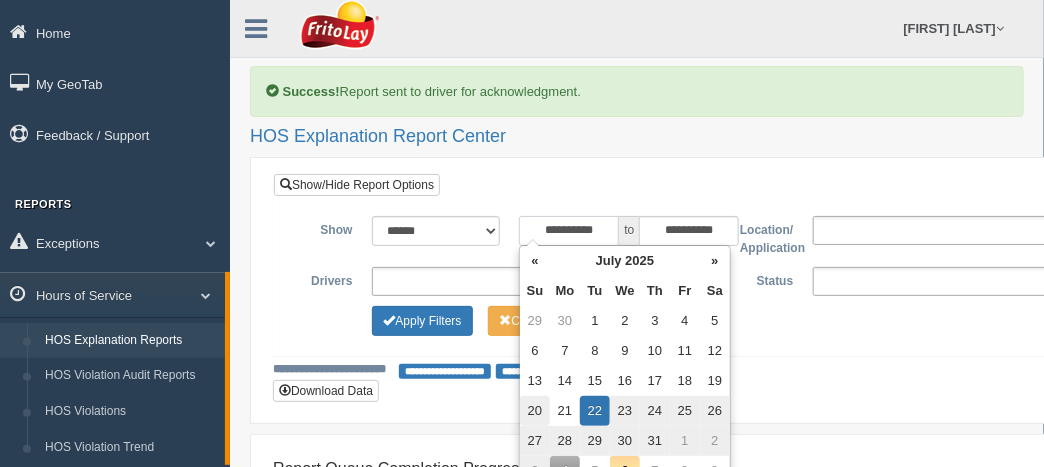type on "**********" 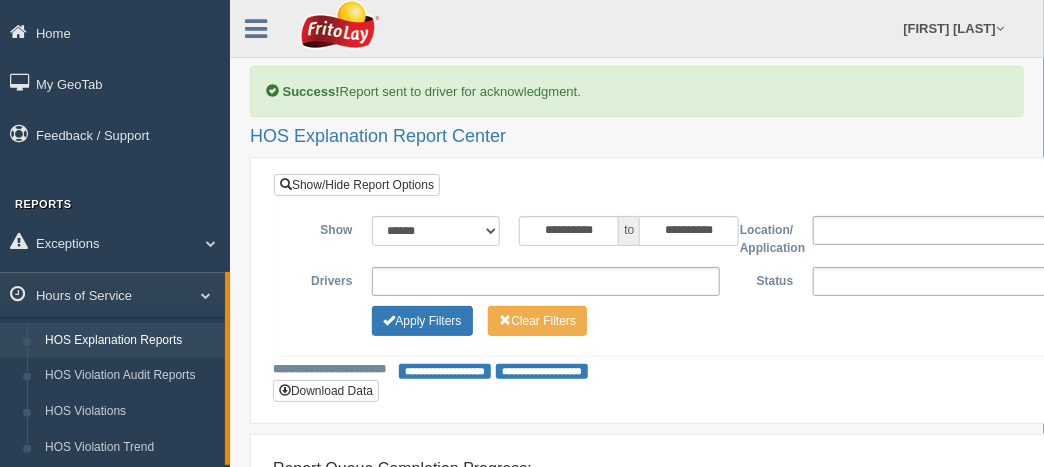 click on "**********" at bounding box center (730, 370) 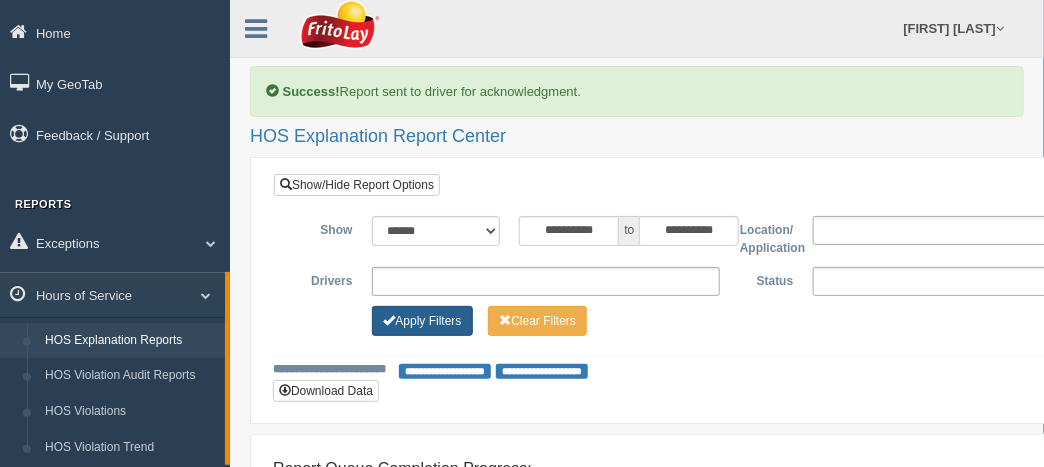 click on "Apply Filters" at bounding box center (422, 321) 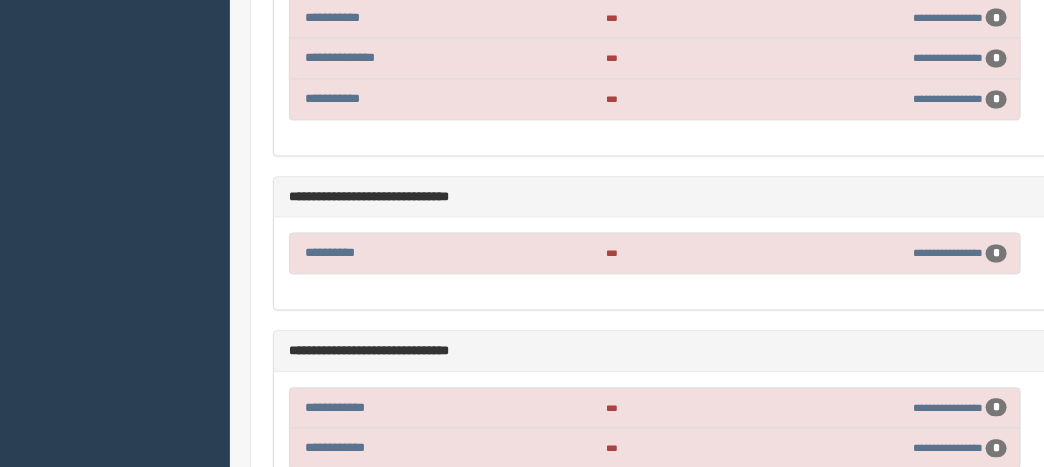 scroll, scrollTop: 1133, scrollLeft: 0, axis: vertical 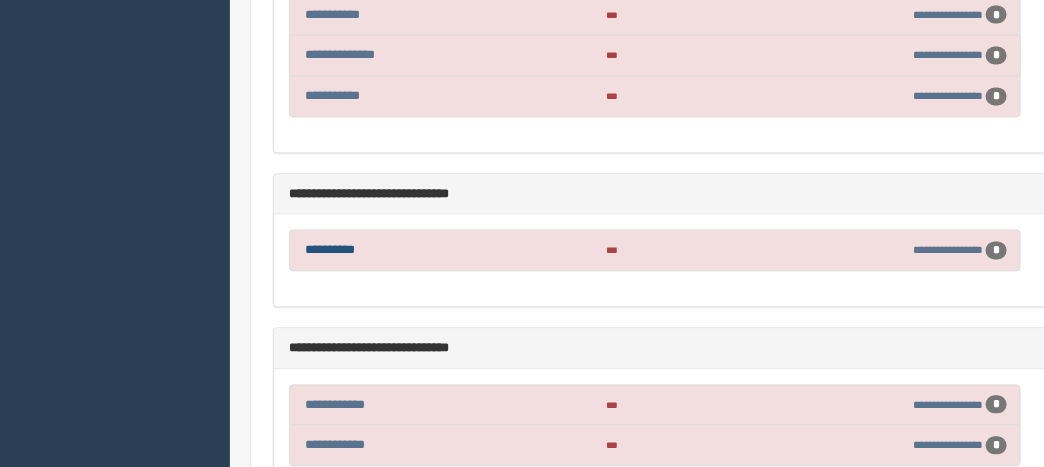 click on "**********" at bounding box center (330, 250) 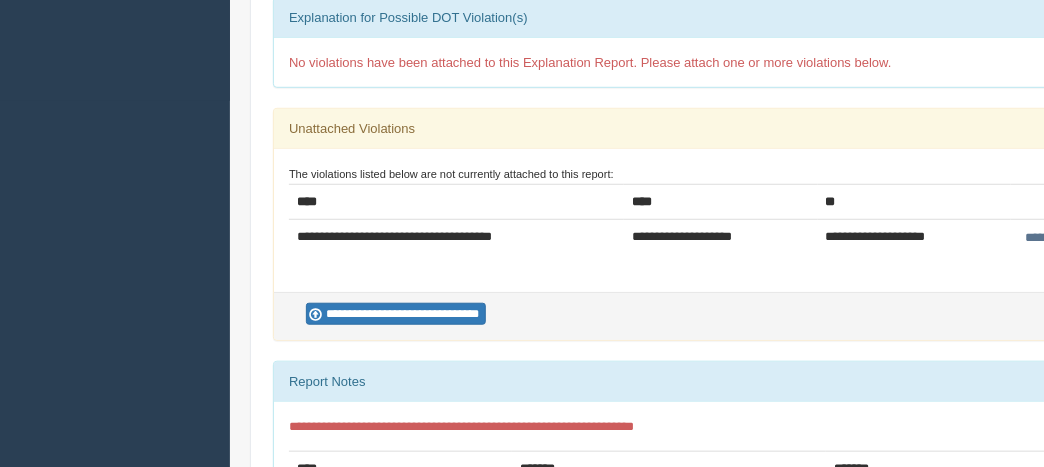 scroll, scrollTop: 366, scrollLeft: 0, axis: vertical 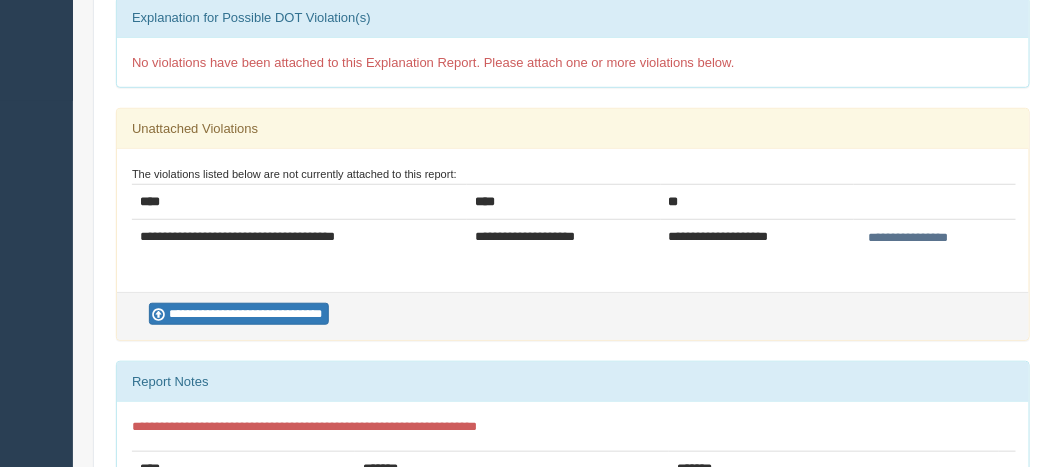 click on "**********" at bounding box center [908, 238] 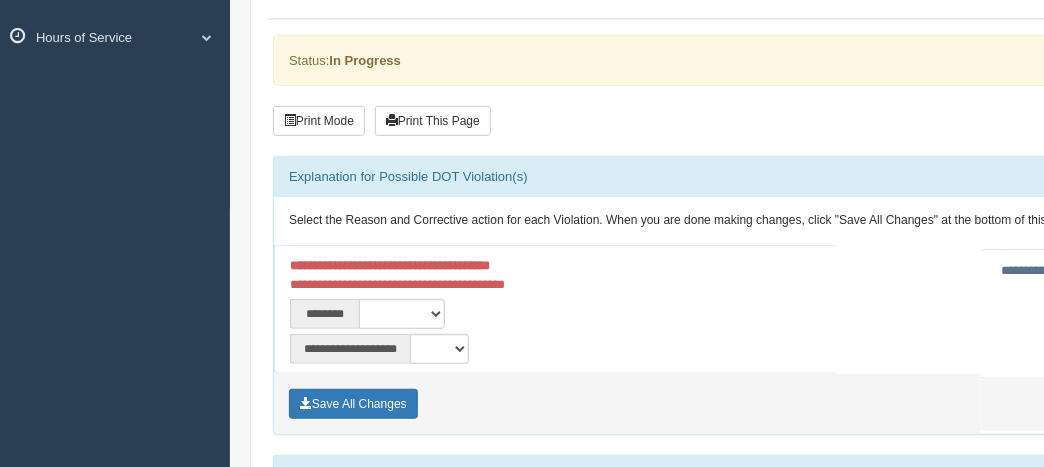 scroll, scrollTop: 266, scrollLeft: 0, axis: vertical 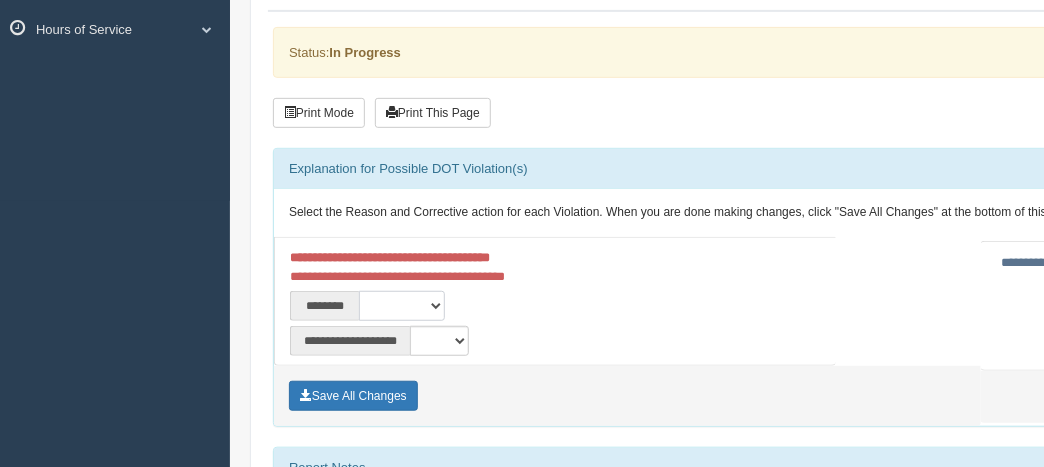 click on "**********" at bounding box center (402, 306) 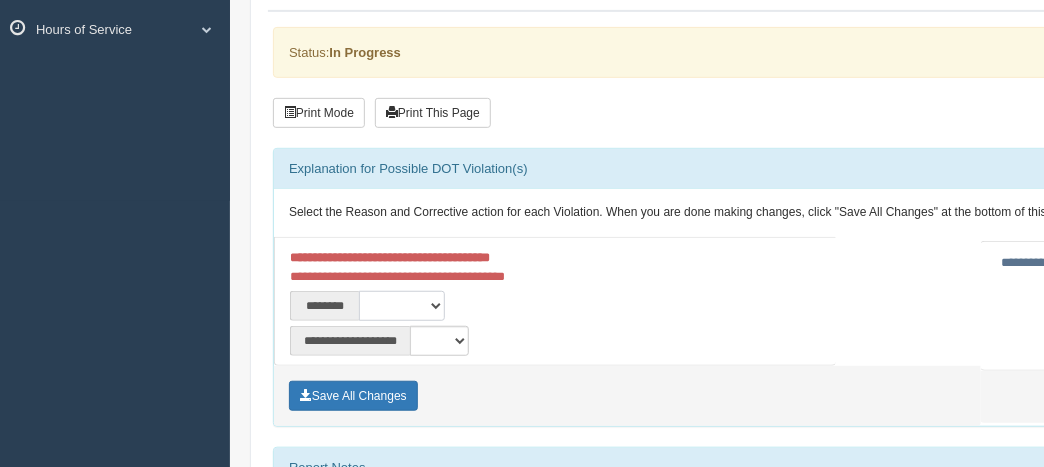 select on "****" 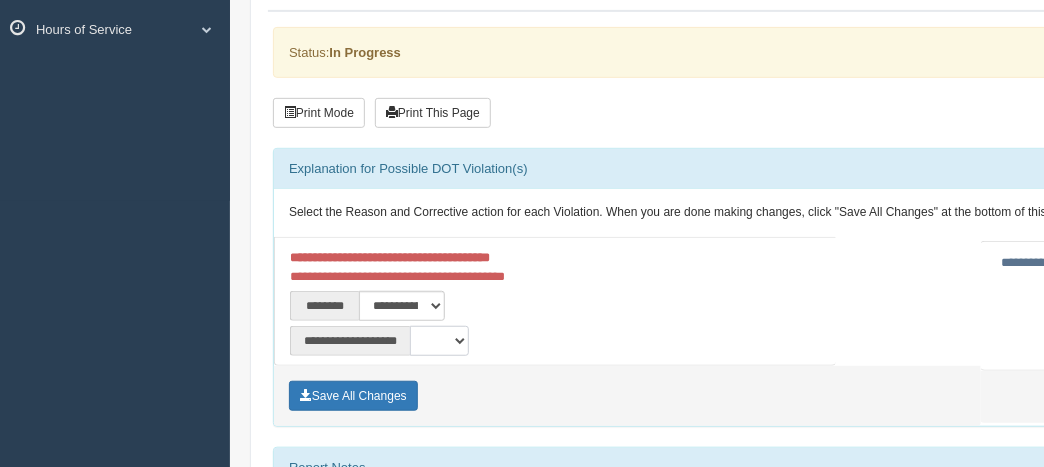 click on "**********" at bounding box center (439, 341) 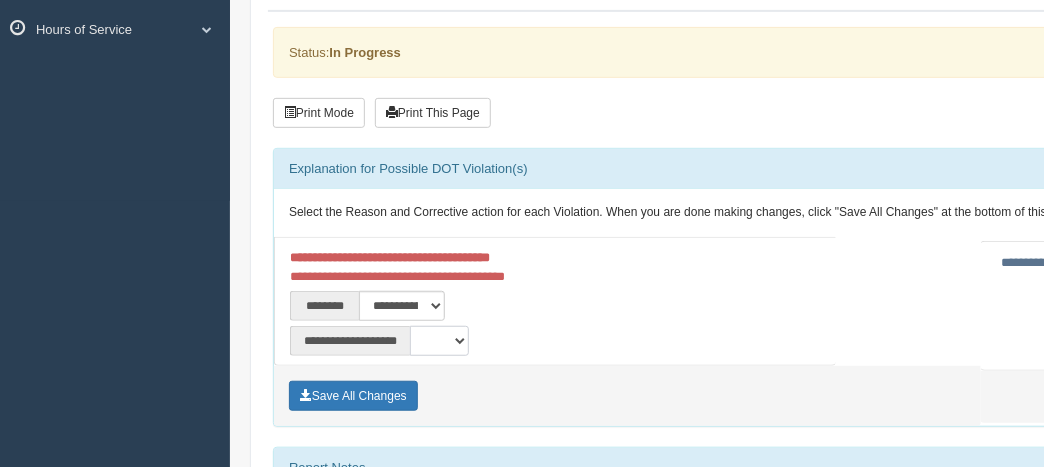 select on "**" 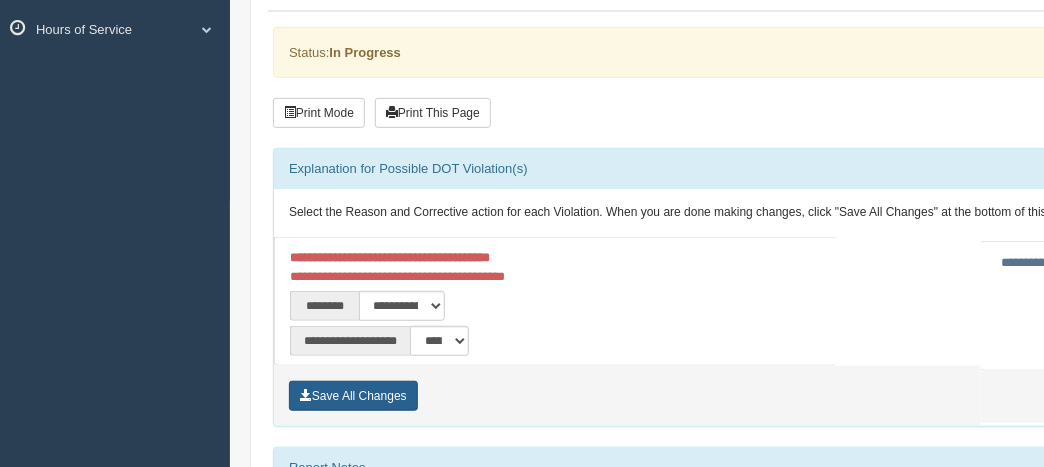 click on "Save All Changes" at bounding box center (353, 396) 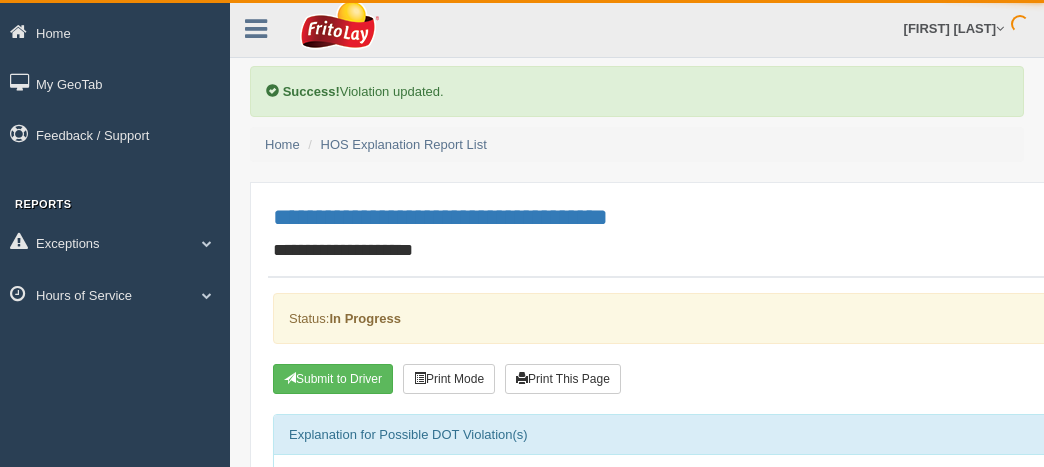 scroll, scrollTop: 0, scrollLeft: 0, axis: both 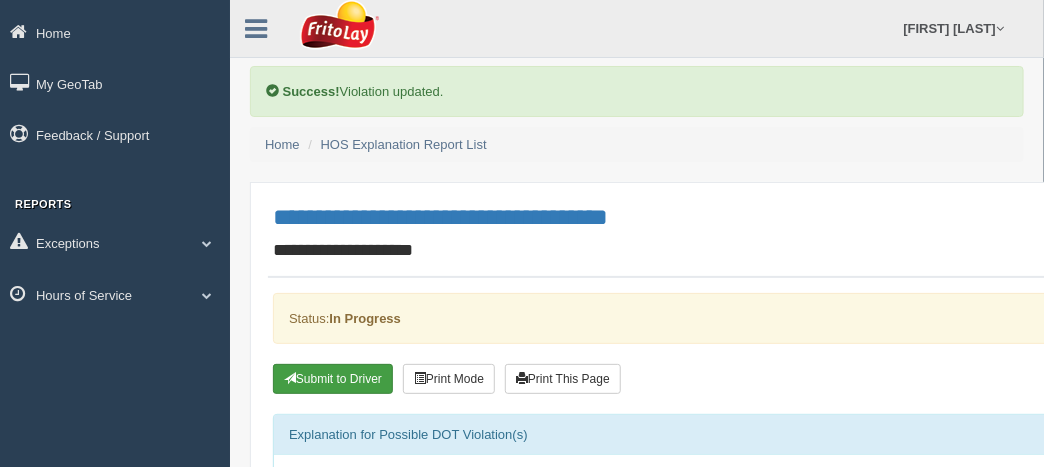 click on "Submit to Driver" at bounding box center [333, 379] 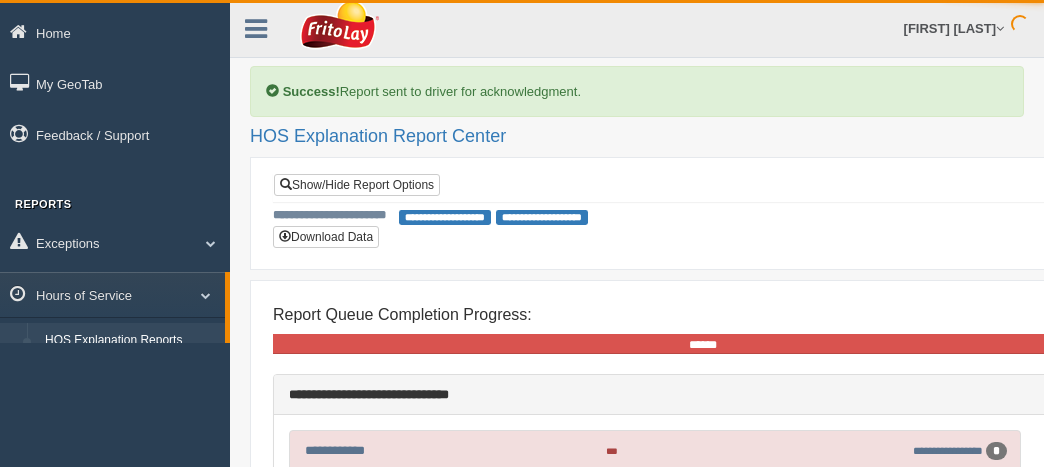 scroll, scrollTop: 0, scrollLeft: 0, axis: both 